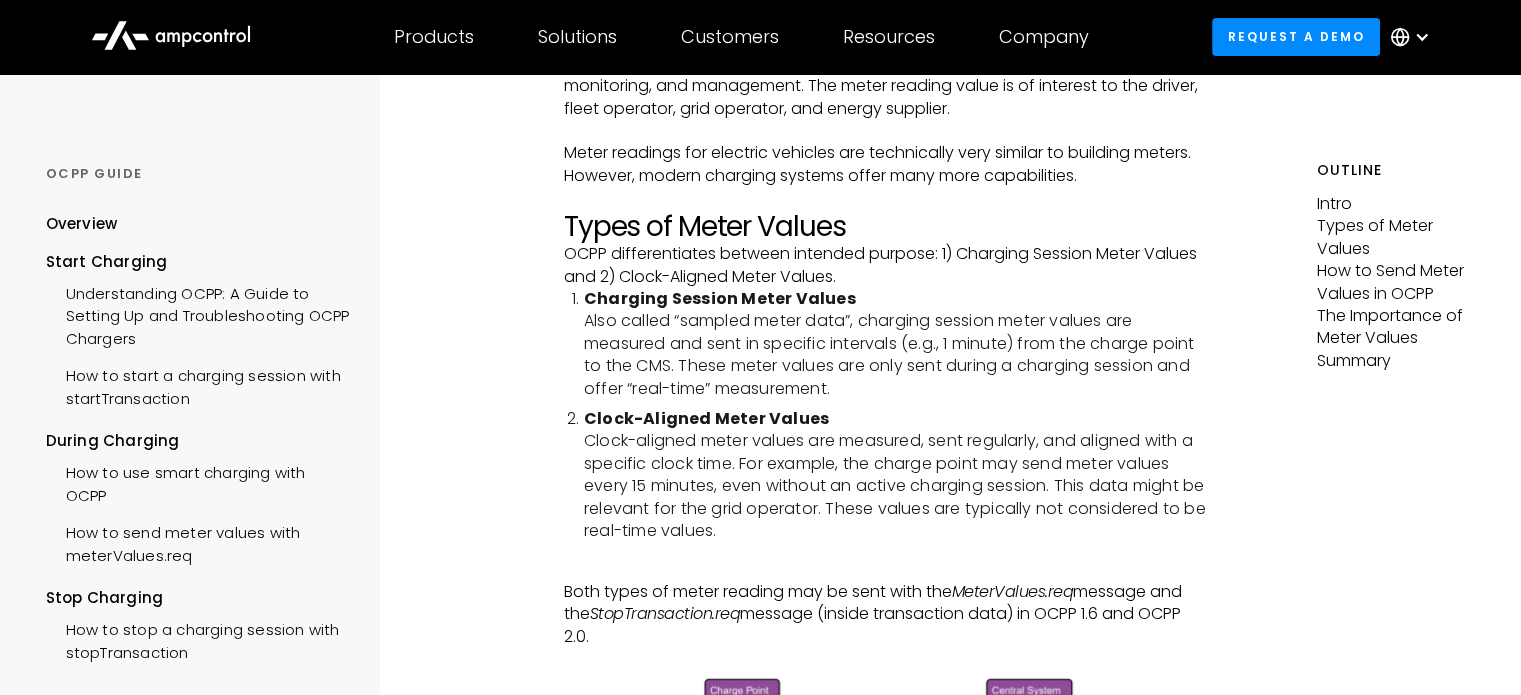 scroll, scrollTop: 400, scrollLeft: 0, axis: vertical 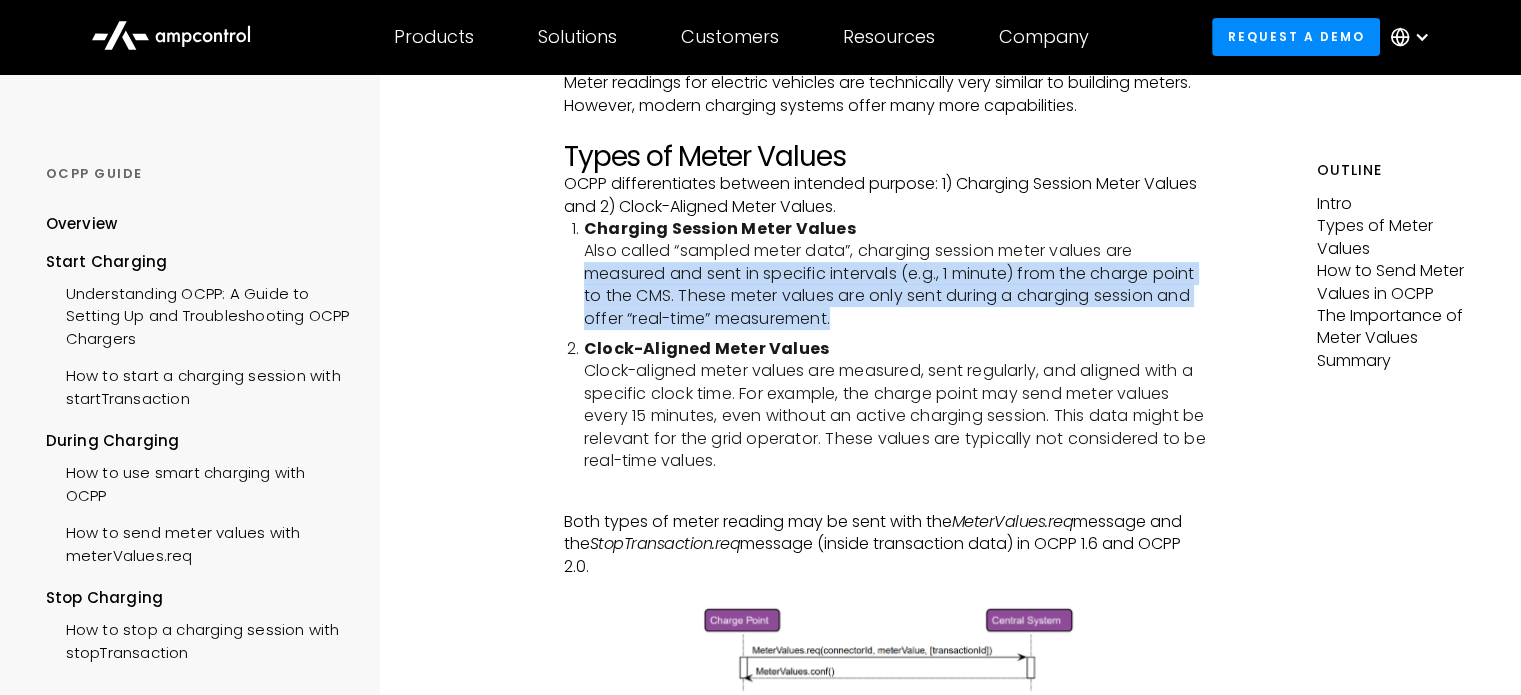 drag, startPoint x: 587, startPoint y: 264, endPoint x: 1205, endPoint y: 314, distance: 620.01935 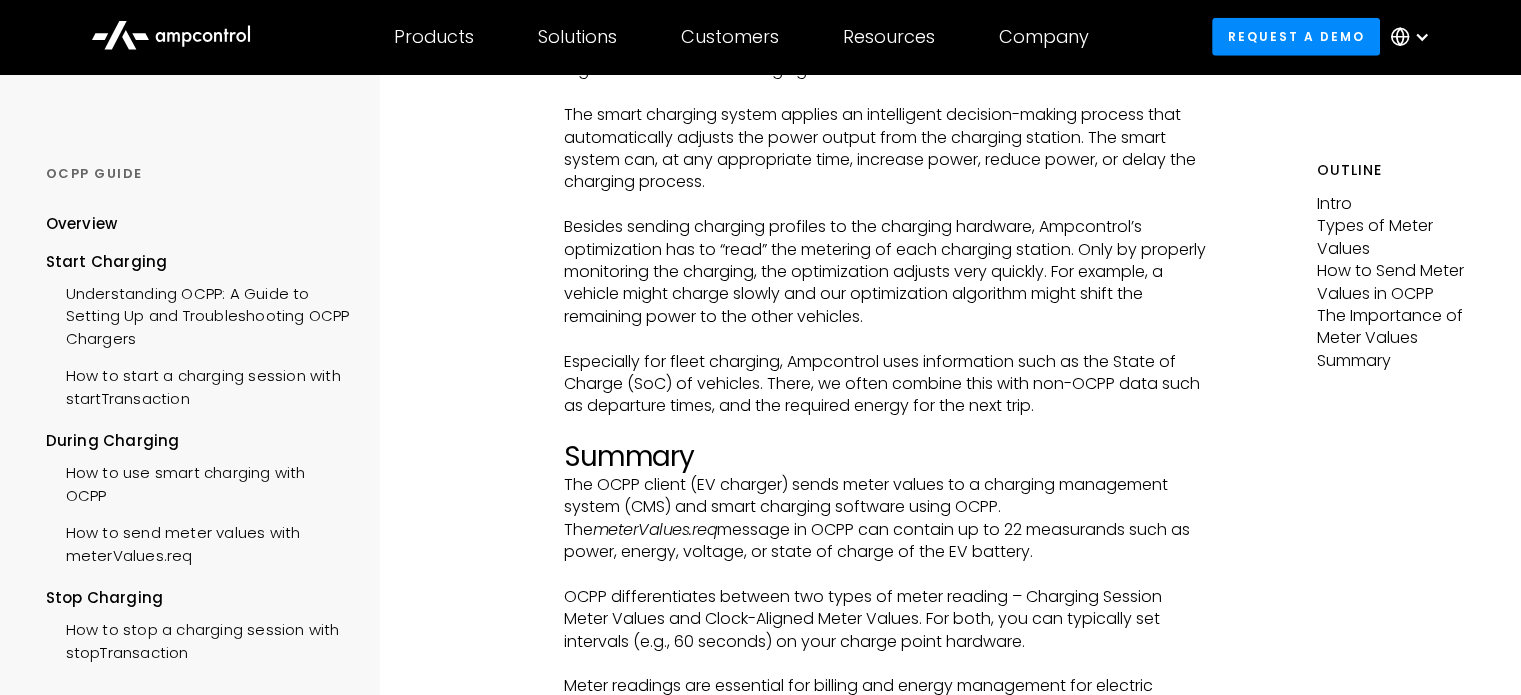 scroll, scrollTop: 5500, scrollLeft: 0, axis: vertical 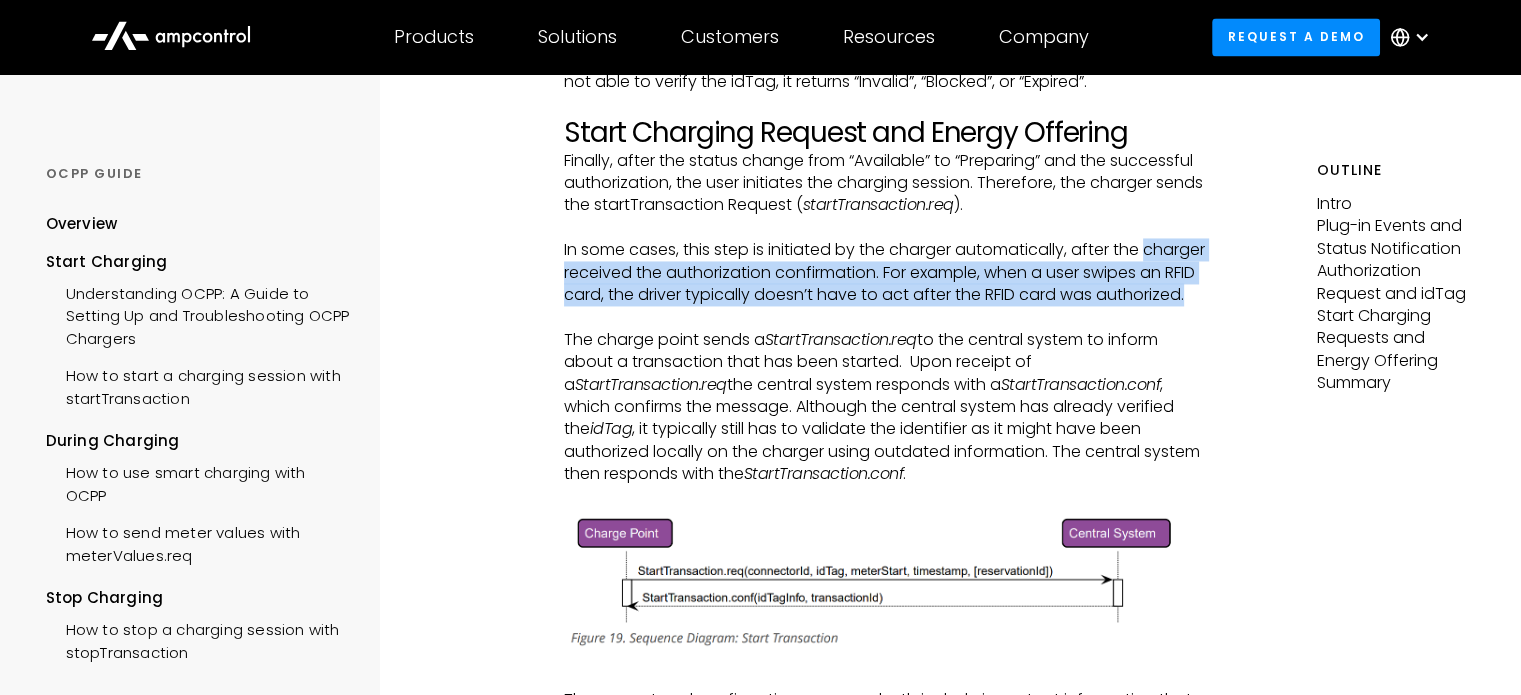 drag, startPoint x: 564, startPoint y: 285, endPoint x: 1116, endPoint y: 337, distance: 554.44385 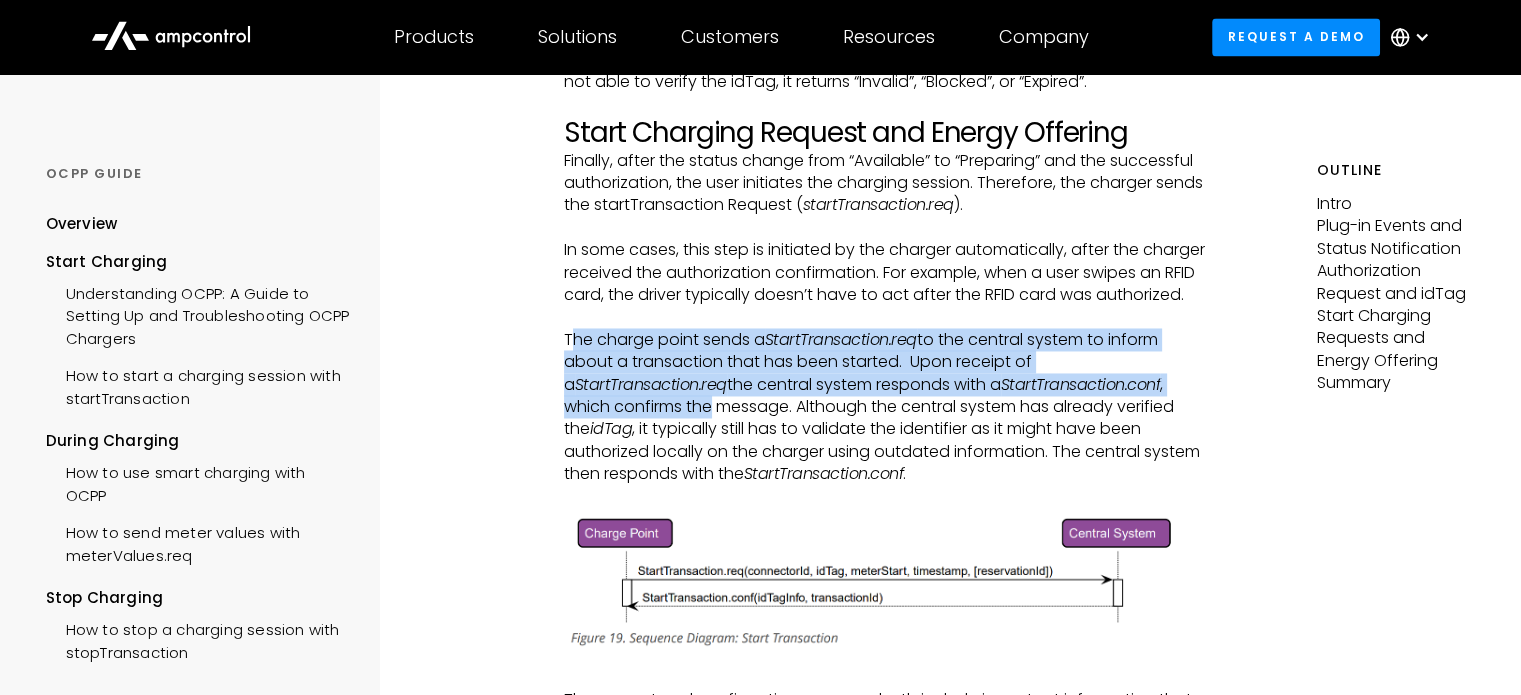 drag, startPoint x: 568, startPoint y: 383, endPoint x: 1200, endPoint y: 432, distance: 633.89667 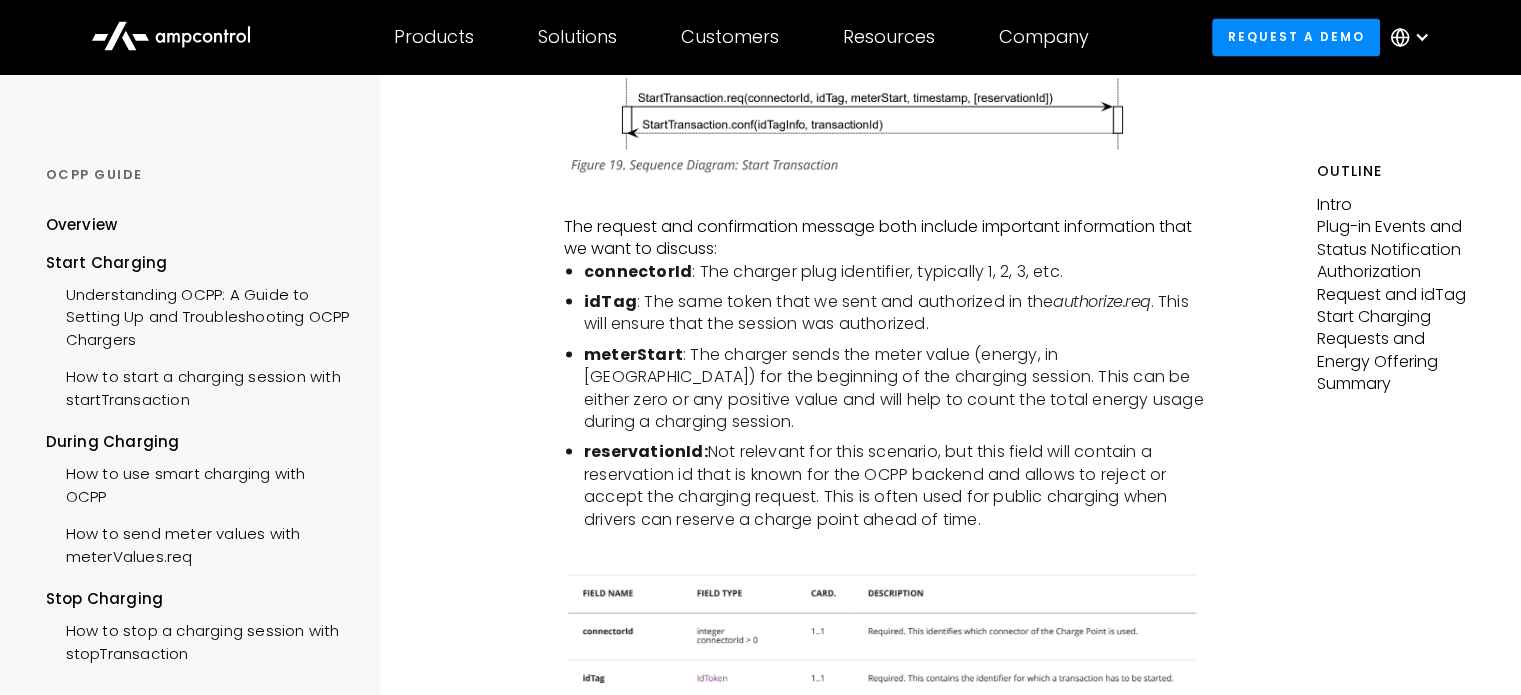 scroll, scrollTop: 3700, scrollLeft: 0, axis: vertical 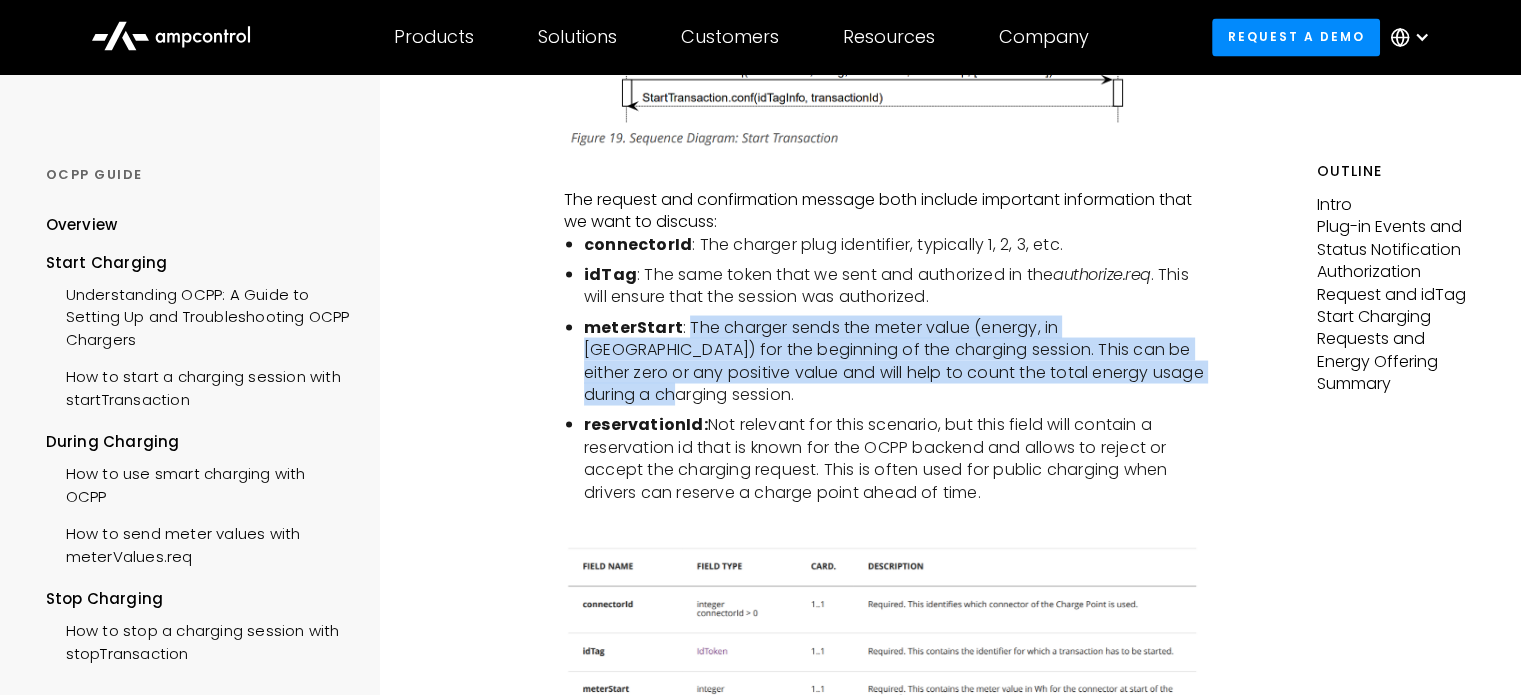 drag, startPoint x: 684, startPoint y: 376, endPoint x: 1160, endPoint y: 430, distance: 479.05322 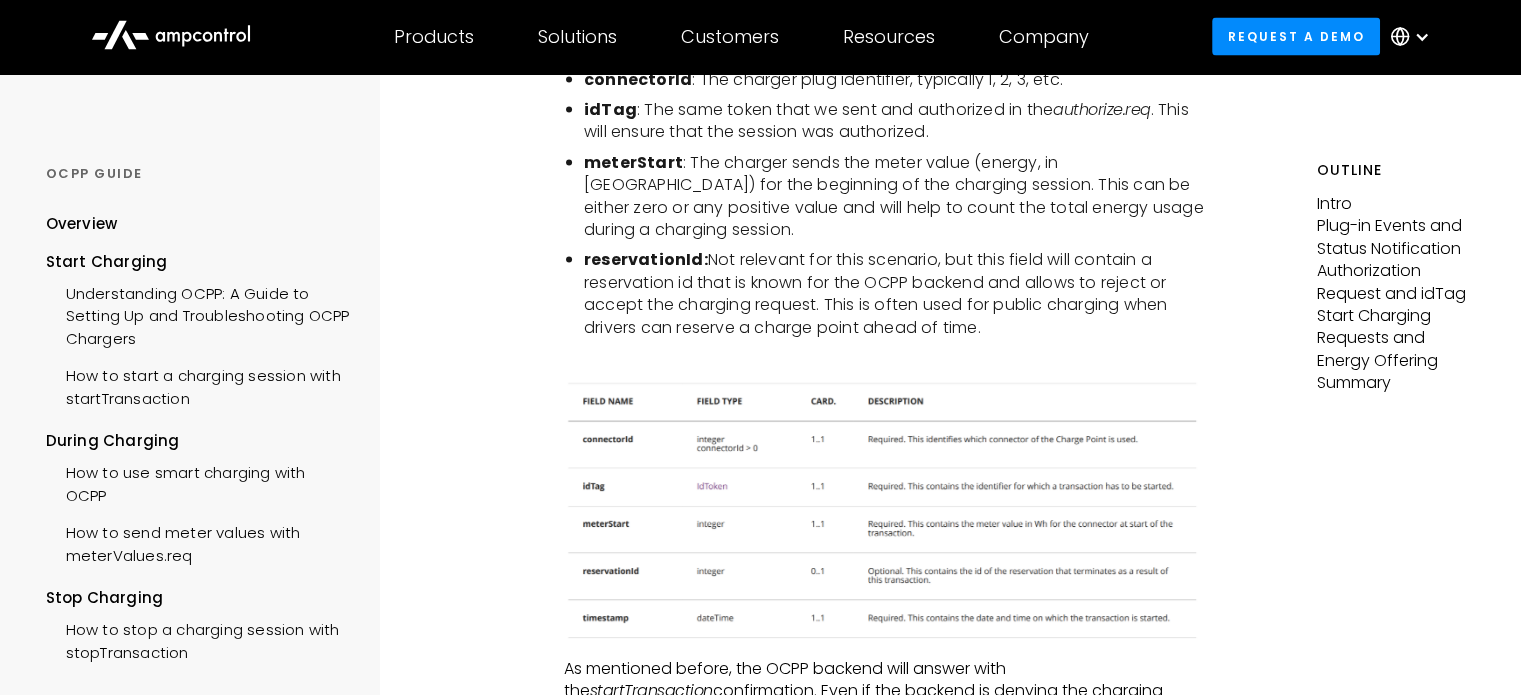 scroll, scrollTop: 3900, scrollLeft: 0, axis: vertical 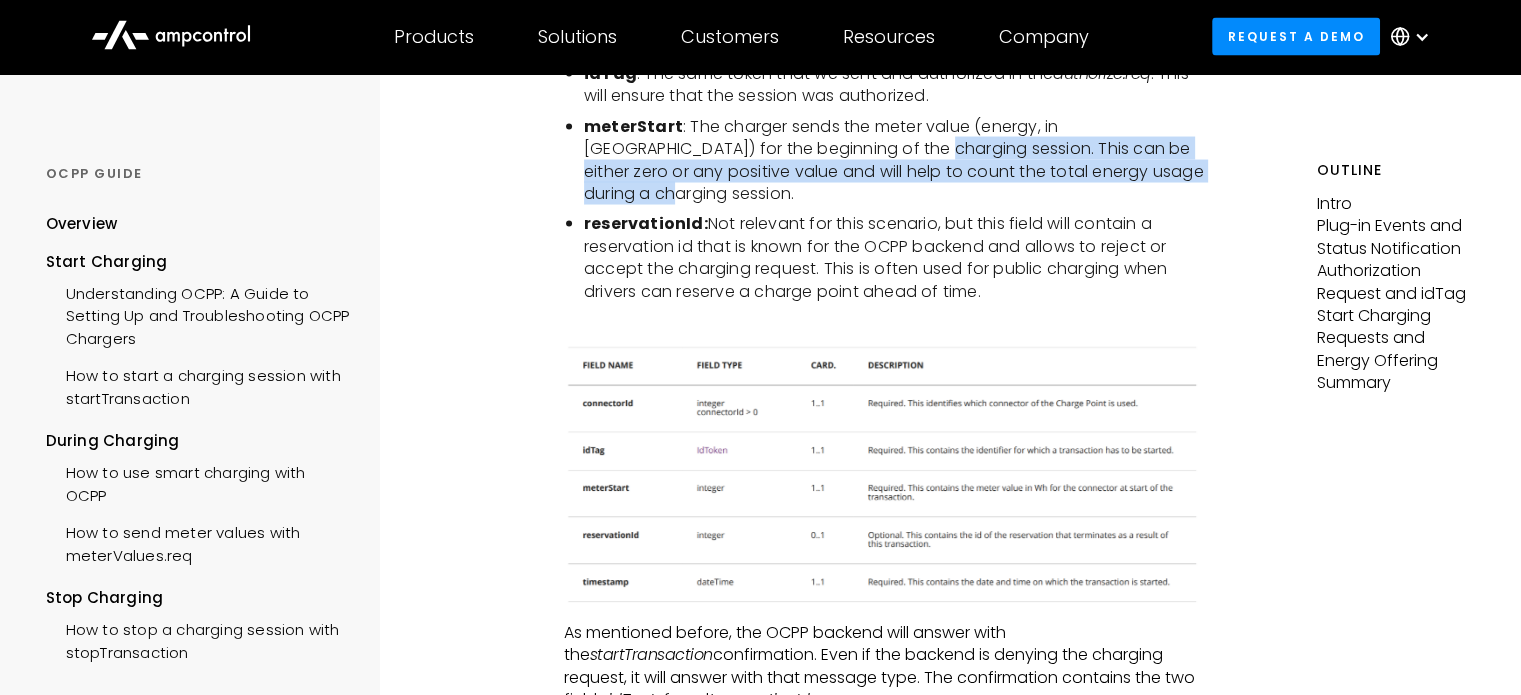 drag, startPoint x: 854, startPoint y: 191, endPoint x: 1168, endPoint y: 230, distance: 316.41272 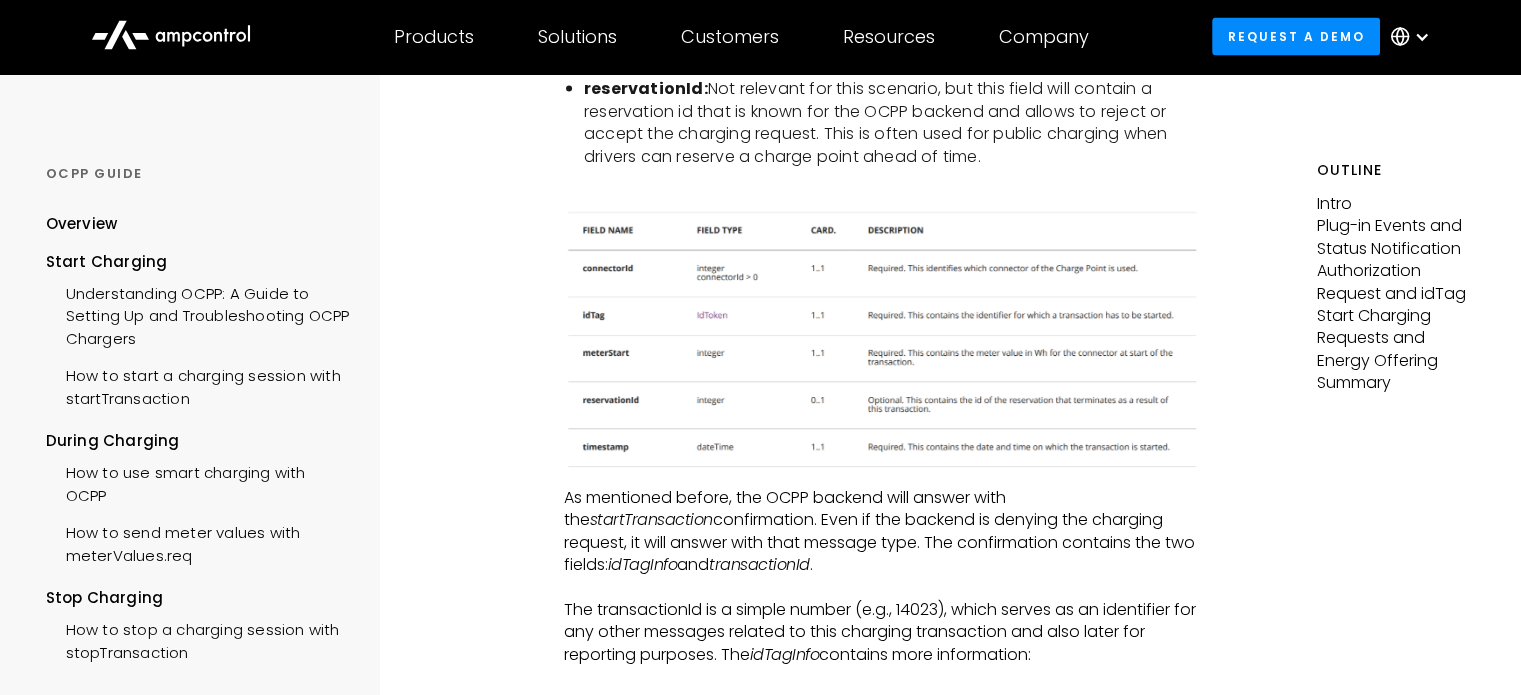 scroll, scrollTop: 3700, scrollLeft: 0, axis: vertical 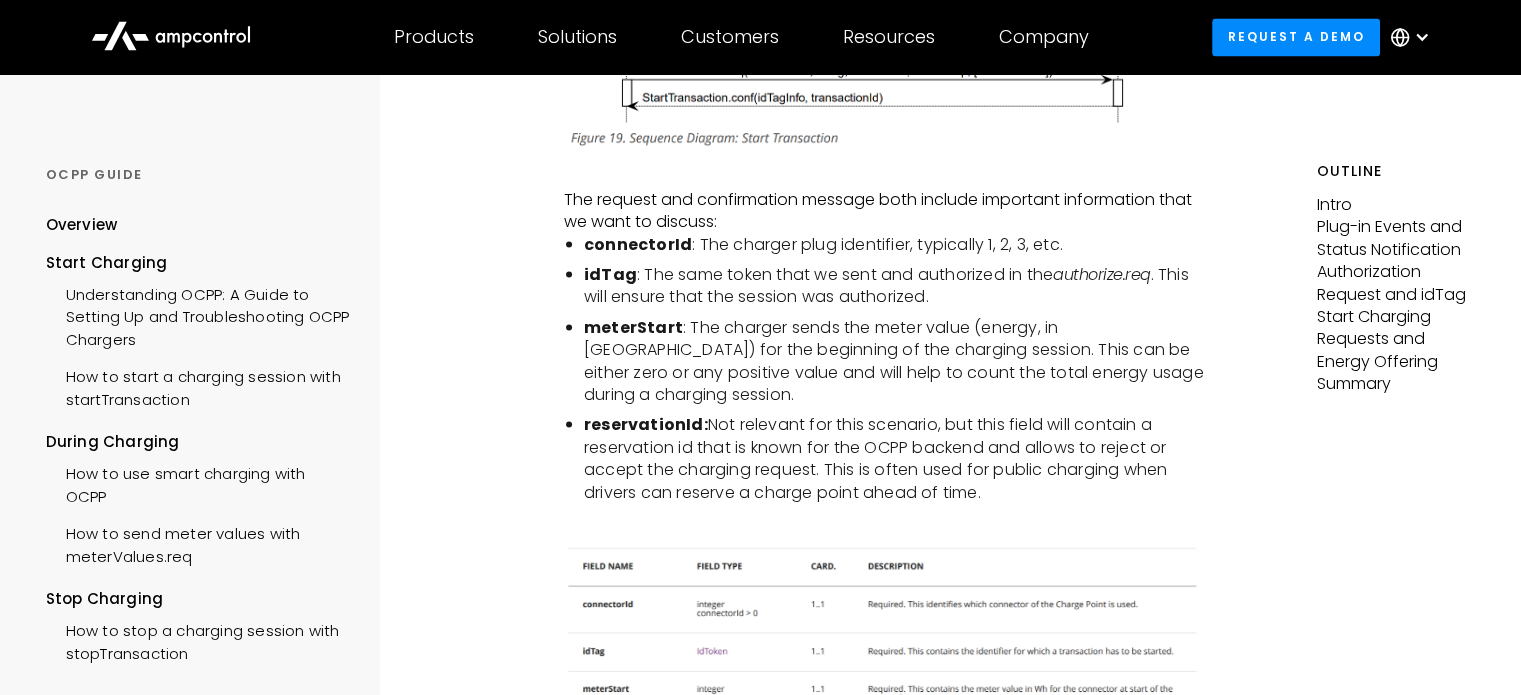 click on "idTag : The same token that we sent and authorized in the  authorize.req . This will ensure that the session was authorized." at bounding box center [896, 285] 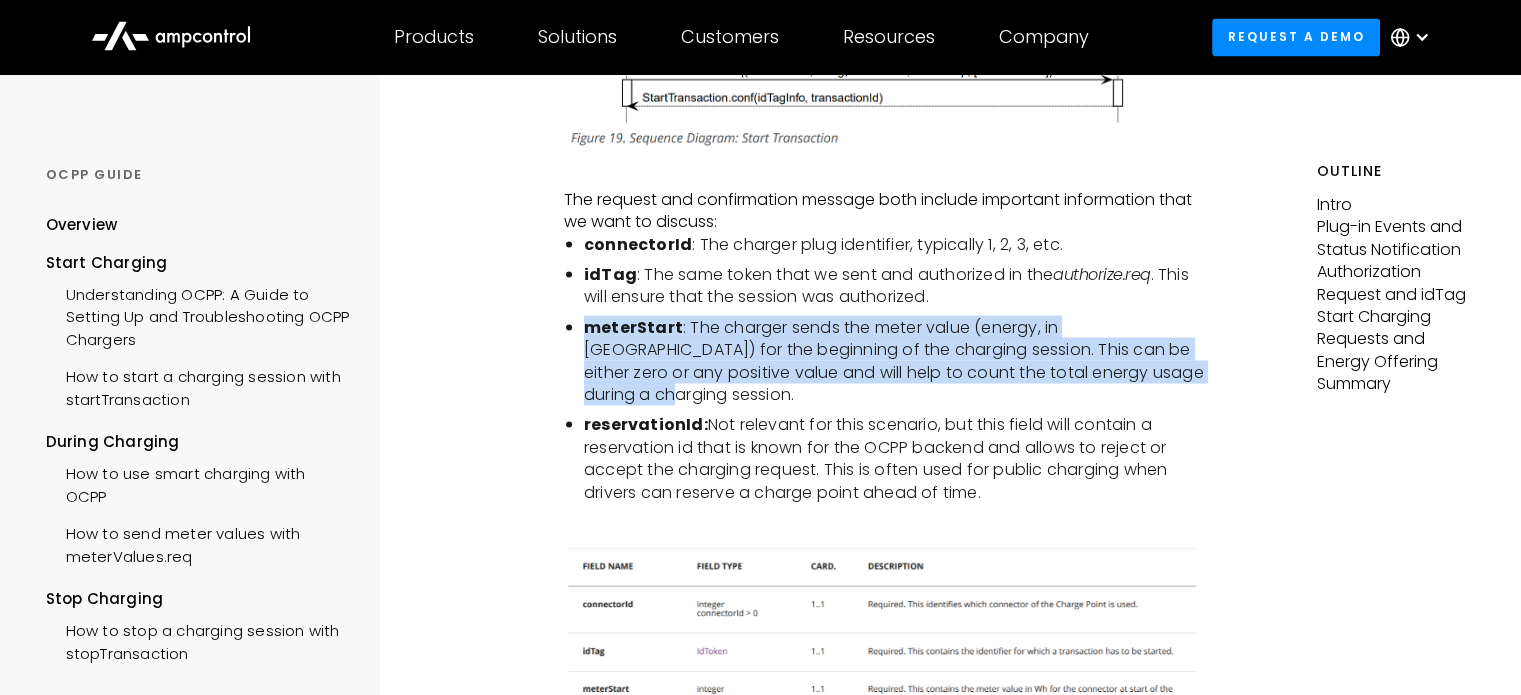 drag, startPoint x: 585, startPoint y: 368, endPoint x: 672, endPoint y: 430, distance: 106.83164 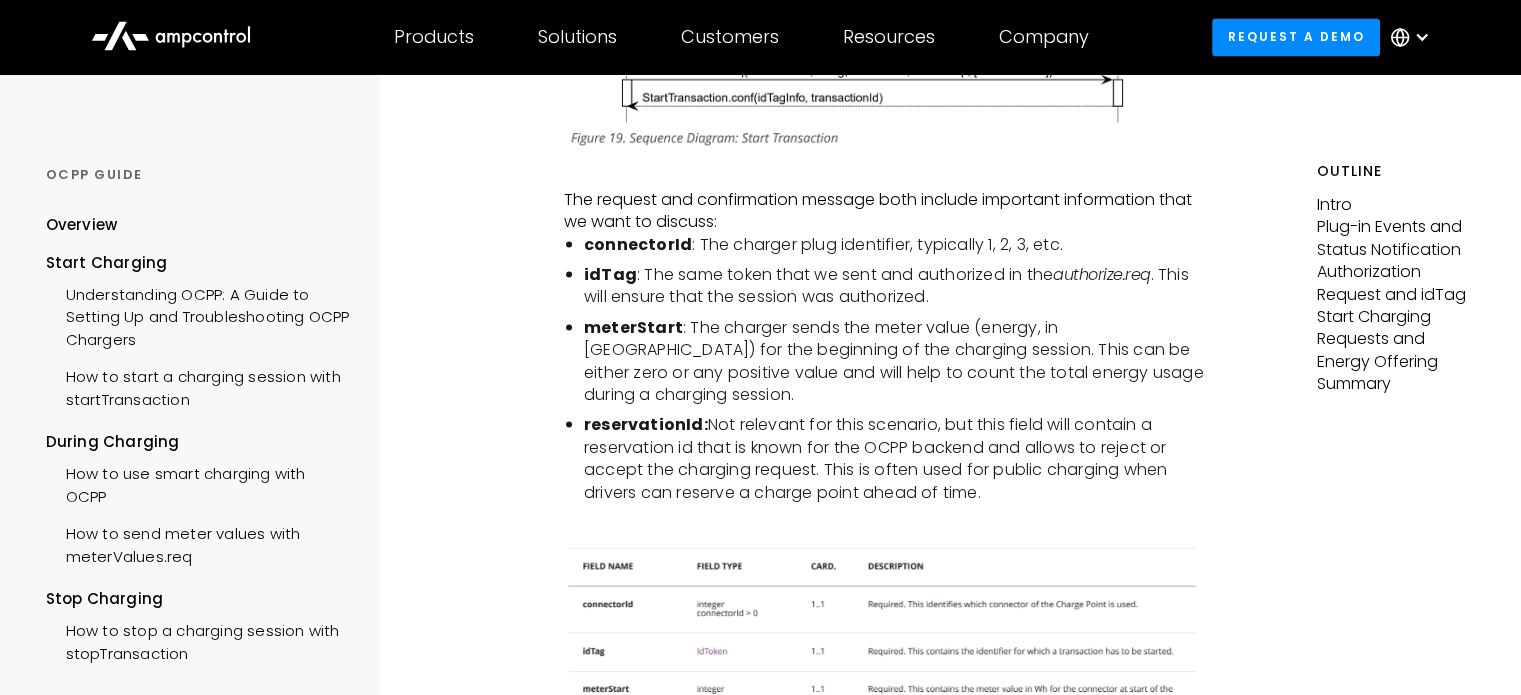 click on "‍" at bounding box center (886, 530) 